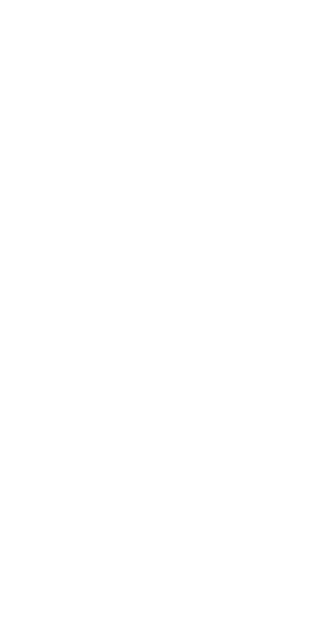 scroll, scrollTop: 0, scrollLeft: 0, axis: both 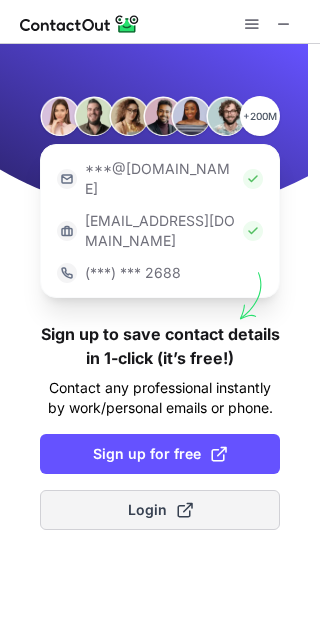click on "Login" at bounding box center [160, 510] 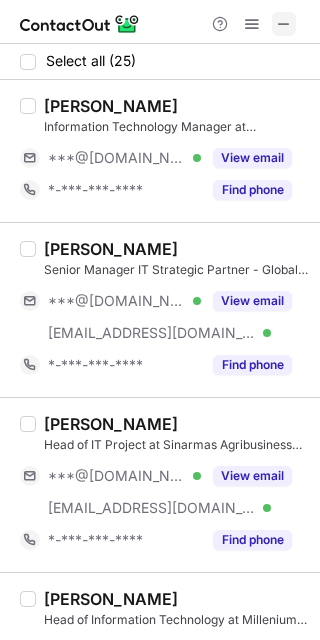click at bounding box center [284, 24] 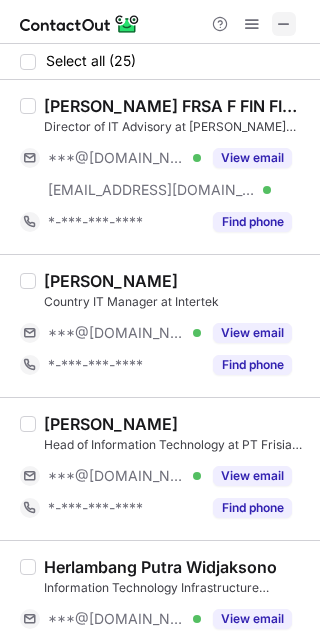click at bounding box center (284, 24) 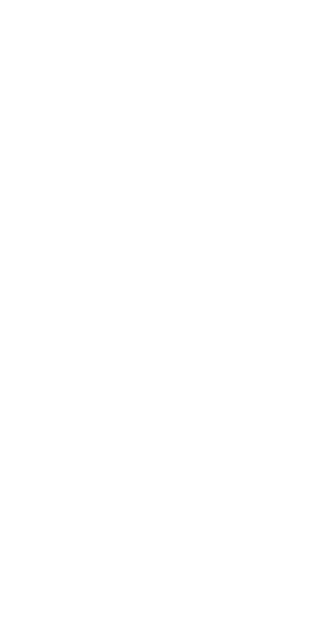 scroll, scrollTop: 0, scrollLeft: 0, axis: both 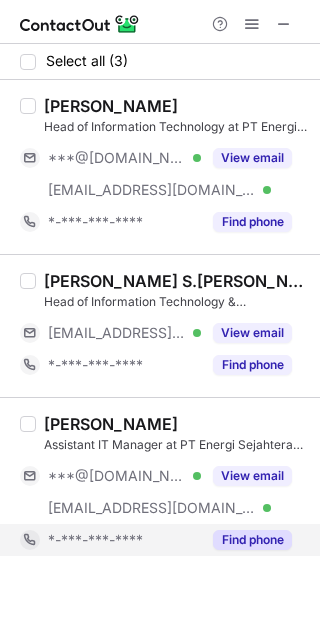 click on "Find phone" at bounding box center [252, 540] 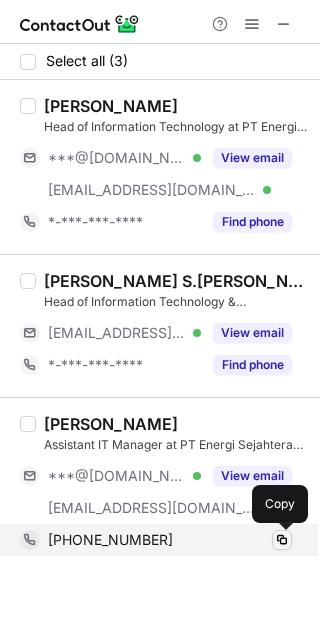 click at bounding box center (282, 540) 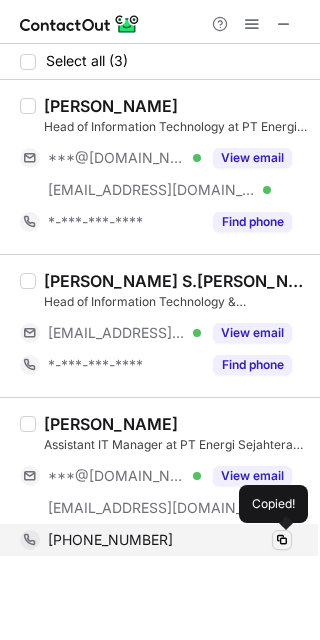 click at bounding box center [282, 540] 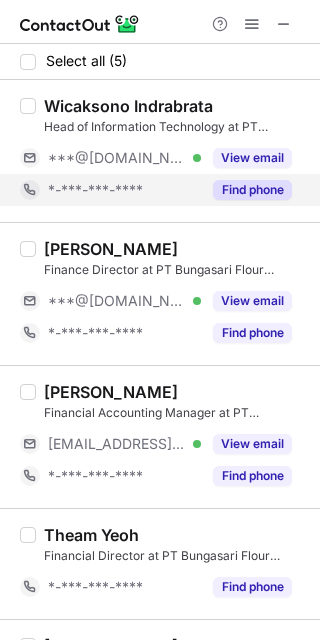 click on "Find phone" at bounding box center [252, 190] 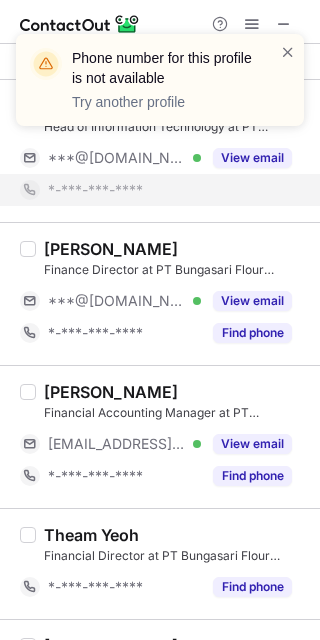 scroll, scrollTop: 100, scrollLeft: 0, axis: vertical 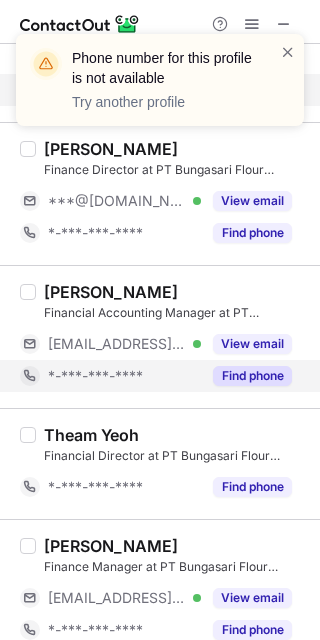 click on "Find phone" at bounding box center (252, 376) 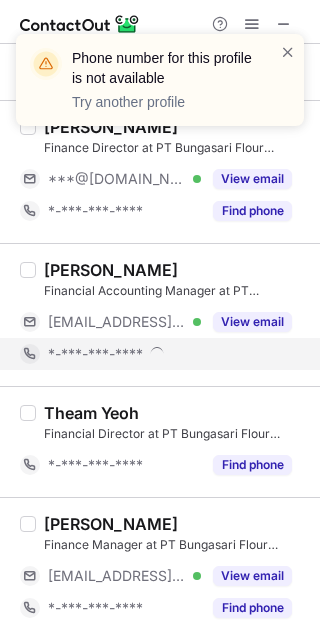 scroll, scrollTop: 90, scrollLeft: 0, axis: vertical 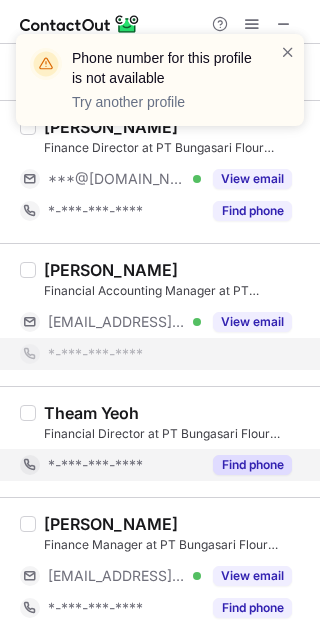 click on "Find phone" at bounding box center (252, 465) 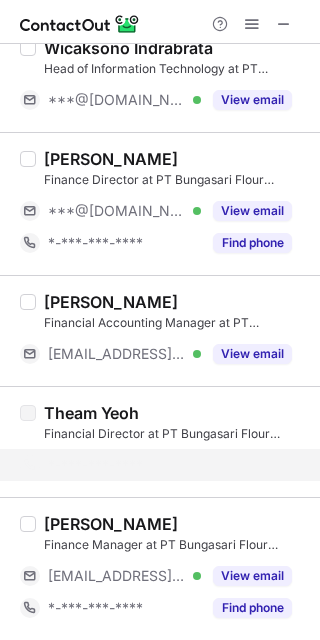scroll, scrollTop: 0, scrollLeft: 0, axis: both 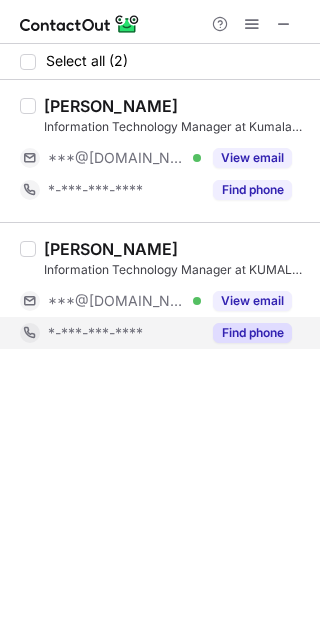 click on "Find phone" at bounding box center [252, 333] 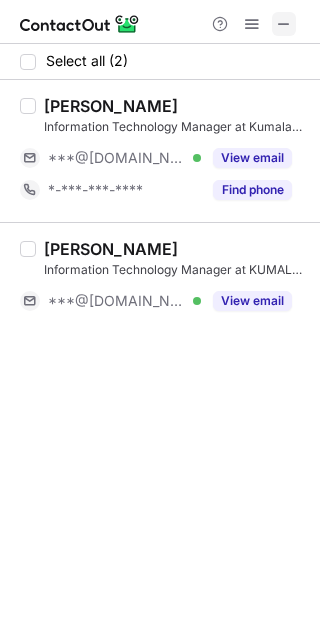 click at bounding box center (284, 24) 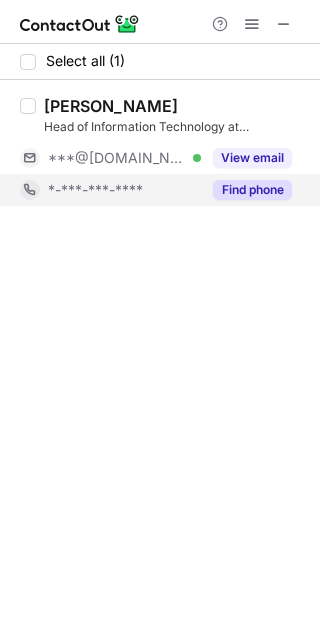 click on "Find phone" at bounding box center (252, 190) 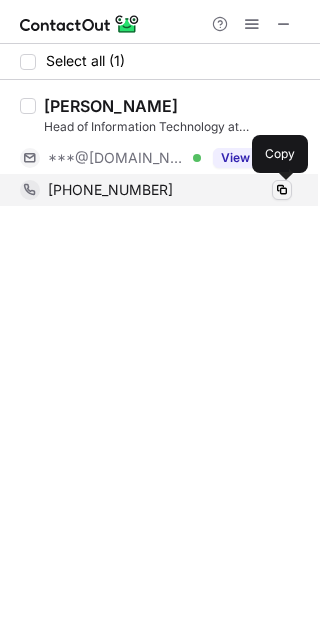 click at bounding box center (282, 190) 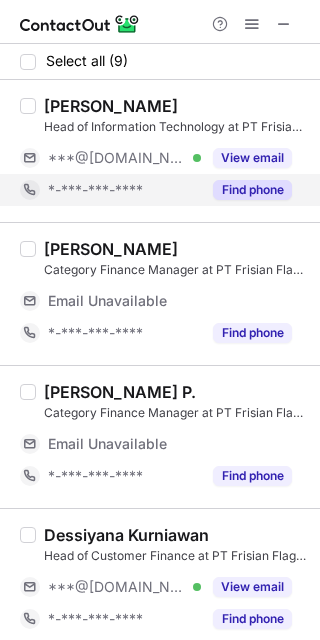 click on "Find phone" at bounding box center (252, 190) 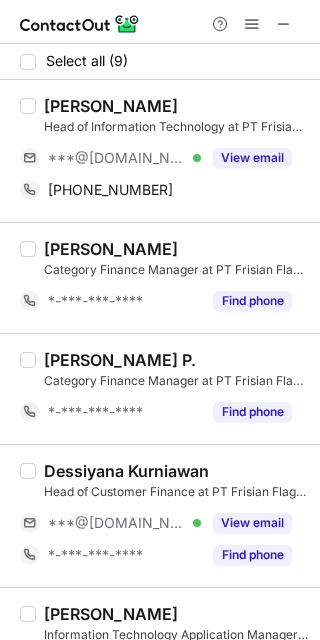 drag, startPoint x: 178, startPoint y: 101, endPoint x: 51, endPoint y: 103, distance: 127.01575 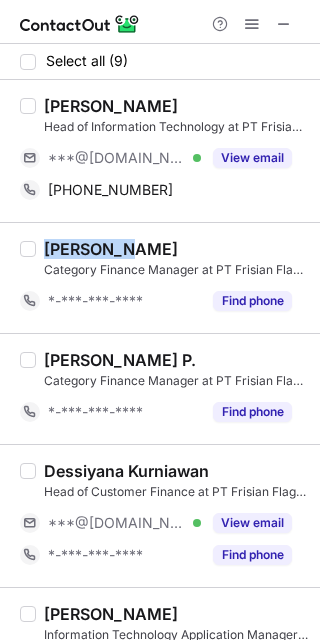 drag, startPoint x: 144, startPoint y: 244, endPoint x: 46, endPoint y: 245, distance: 98.005104 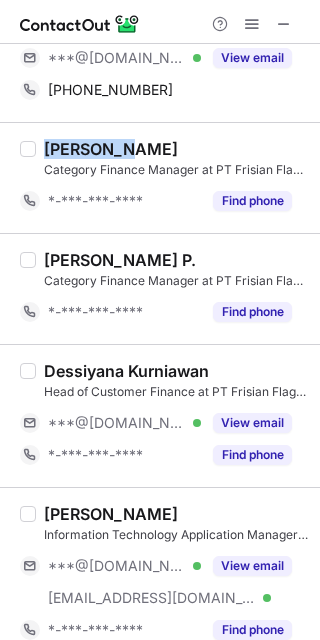 scroll, scrollTop: 200, scrollLeft: 0, axis: vertical 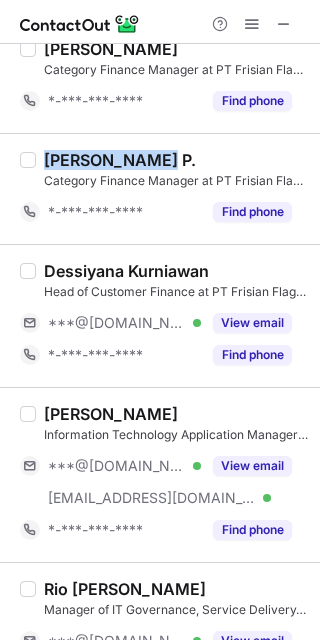 drag, startPoint x: 155, startPoint y: 156, endPoint x: 45, endPoint y: 157, distance: 110.00455 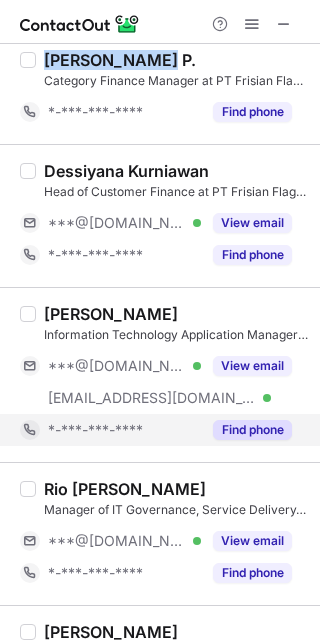 scroll, scrollTop: 400, scrollLeft: 0, axis: vertical 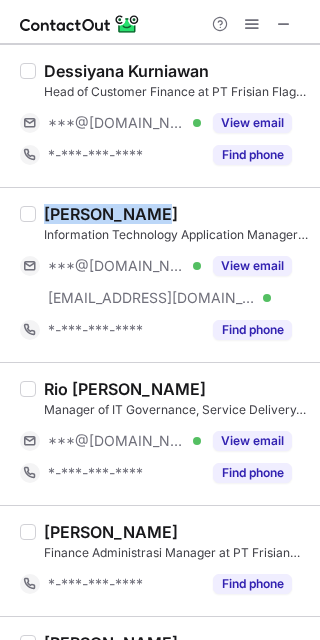 drag, startPoint x: 158, startPoint y: 212, endPoint x: 47, endPoint y: 216, distance: 111.07205 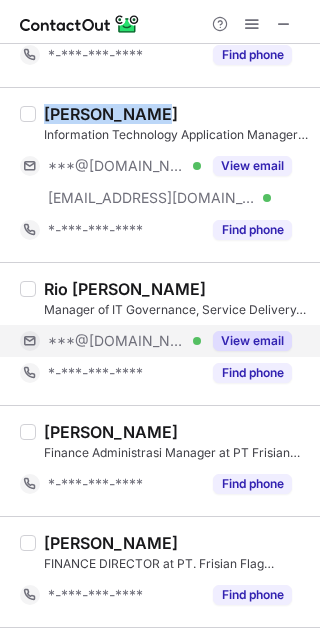 scroll, scrollTop: 598, scrollLeft: 0, axis: vertical 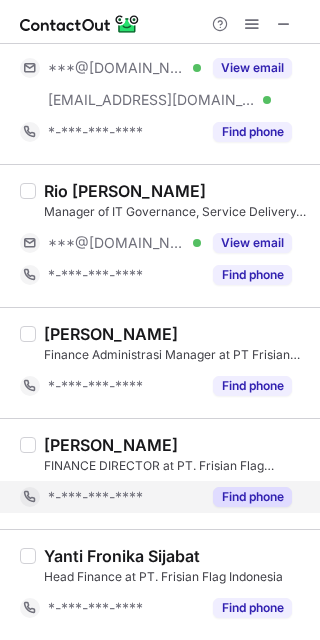 click on "Find phone" at bounding box center (252, 497) 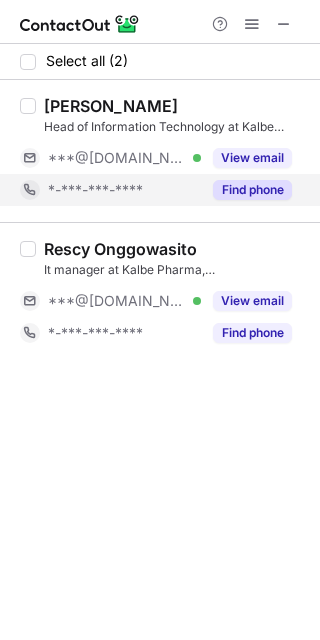 scroll, scrollTop: 0, scrollLeft: 0, axis: both 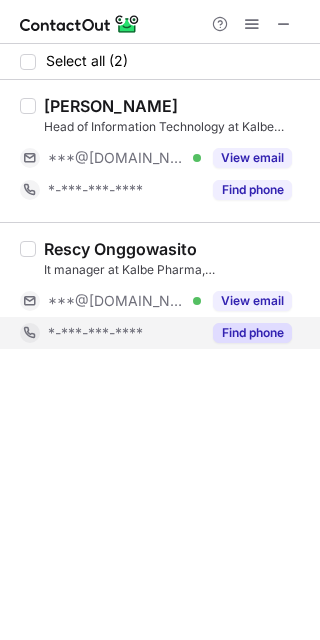 click on "Find phone" at bounding box center (252, 333) 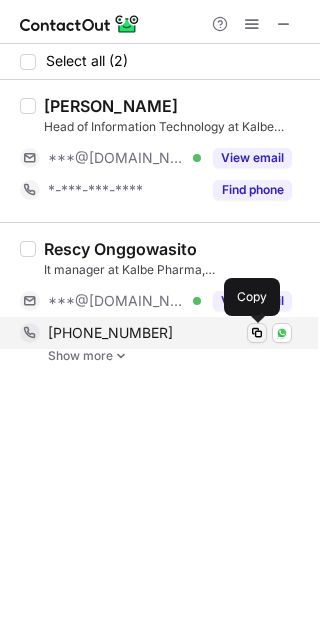 click at bounding box center (257, 333) 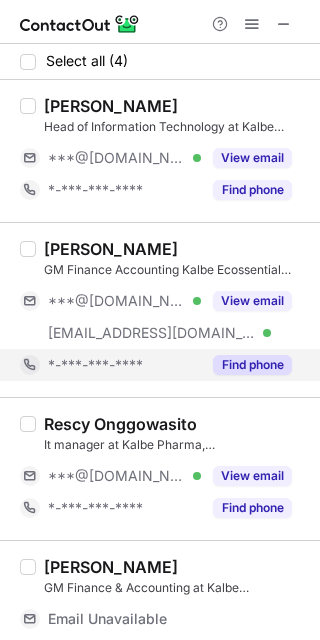 click on "Find phone" at bounding box center (252, 365) 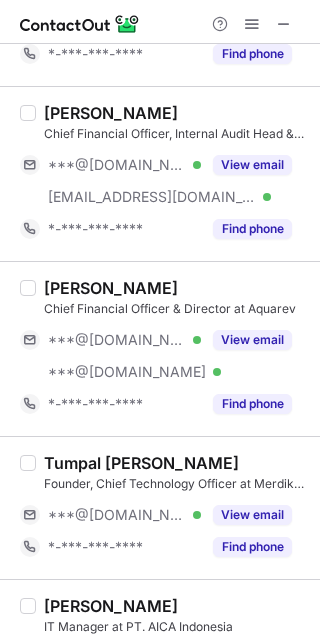 scroll, scrollTop: 0, scrollLeft: 0, axis: both 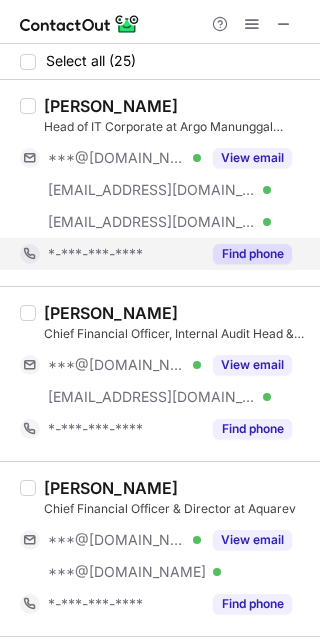 click on "Find phone" at bounding box center (252, 254) 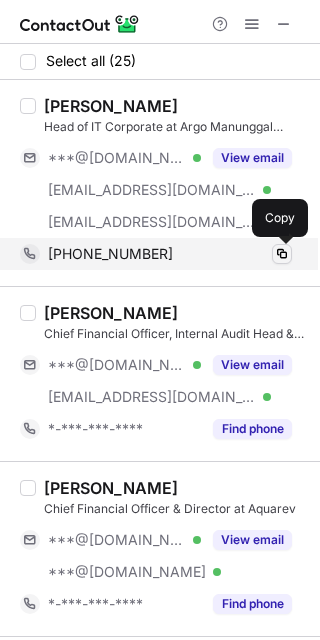 click at bounding box center (282, 254) 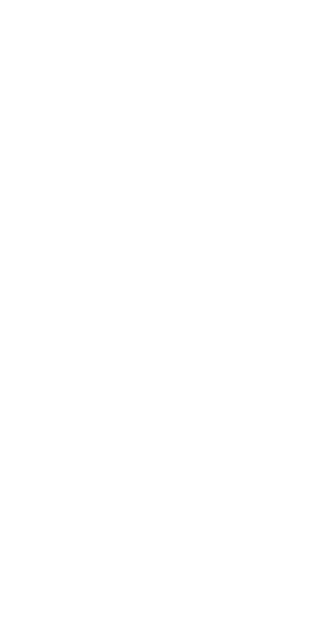 scroll, scrollTop: 0, scrollLeft: 0, axis: both 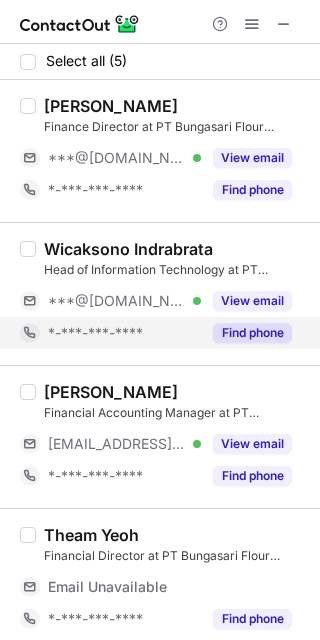click on "Find phone" at bounding box center [252, 333] 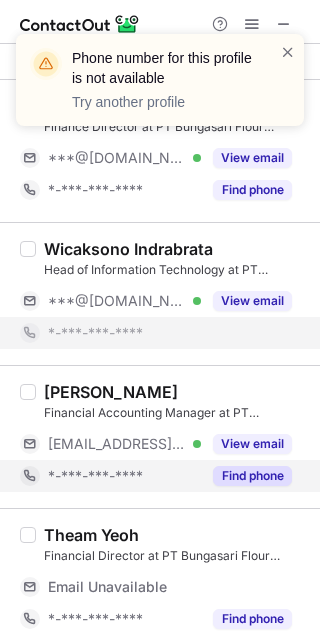 click on "Find phone" at bounding box center (252, 476) 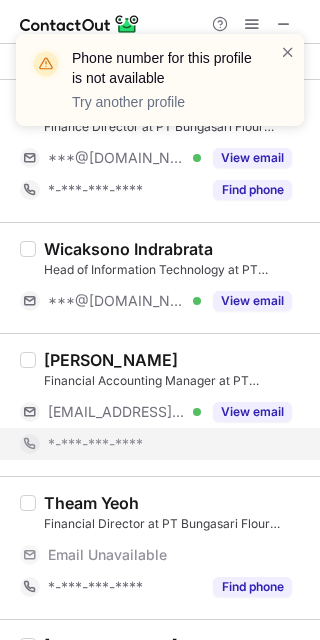 scroll, scrollTop: 122, scrollLeft: 0, axis: vertical 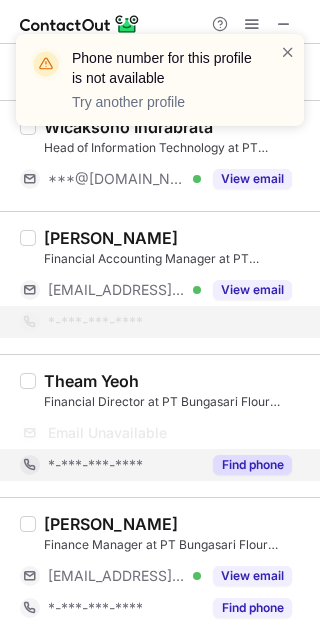 click on "Find phone" at bounding box center [252, 465] 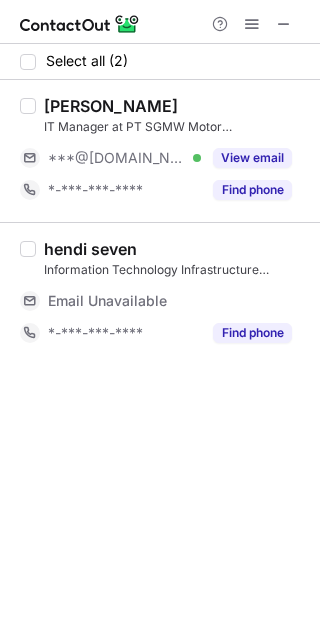 scroll, scrollTop: 0, scrollLeft: 0, axis: both 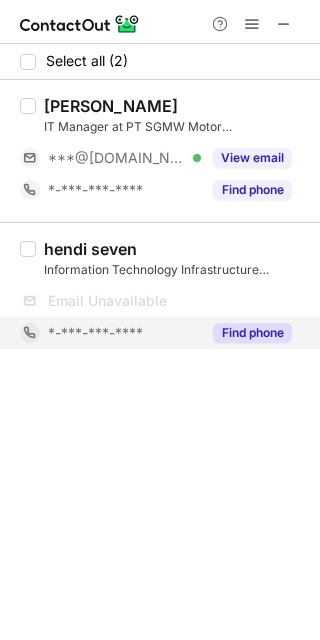 click on "Find phone" at bounding box center [252, 333] 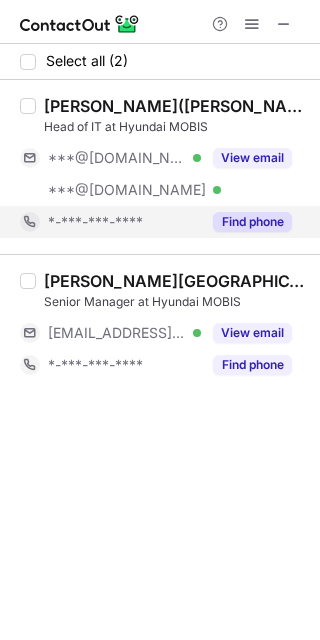 click on "Find phone" at bounding box center [252, 222] 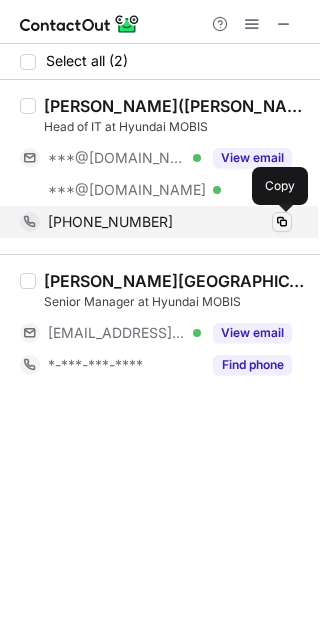 click at bounding box center [282, 222] 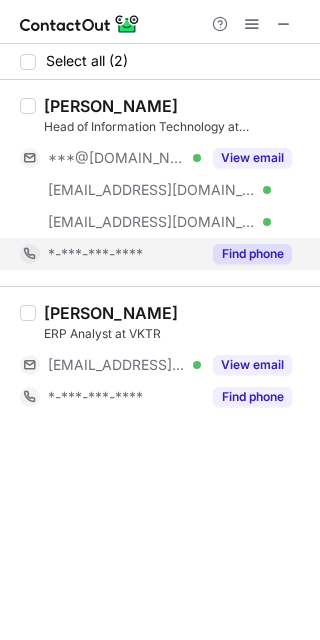 click on "Find phone" at bounding box center [252, 254] 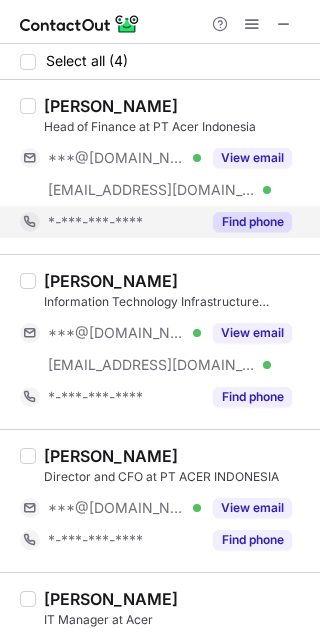click on "Find phone" at bounding box center (252, 222) 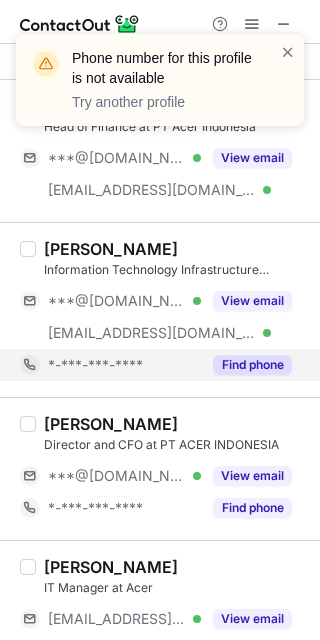 click on "Find phone" at bounding box center (252, 365) 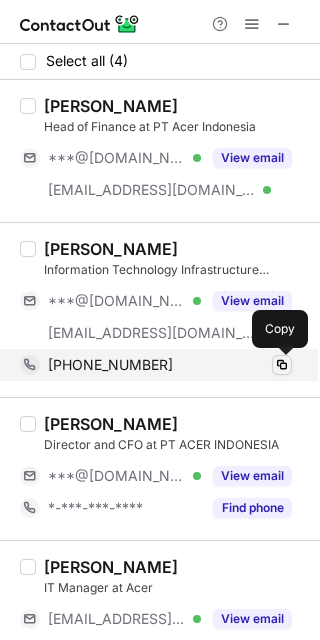 click at bounding box center [282, 365] 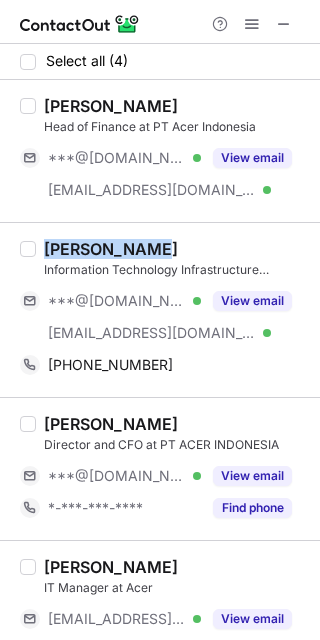 drag, startPoint x: 155, startPoint y: 246, endPoint x: 48, endPoint y: 246, distance: 107 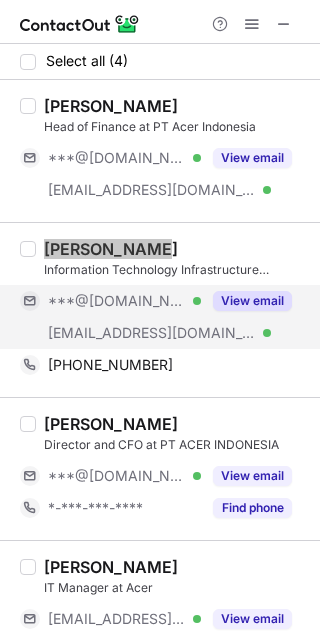 scroll, scrollTop: 43, scrollLeft: 0, axis: vertical 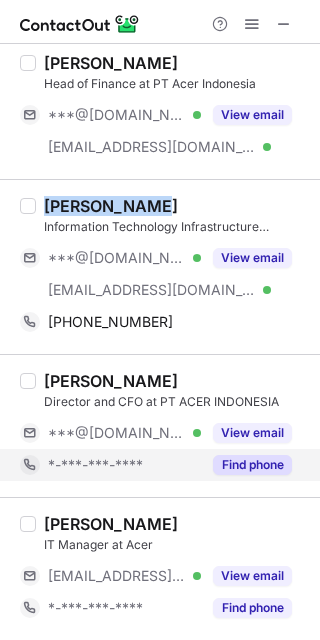 click on "Find phone" at bounding box center [252, 465] 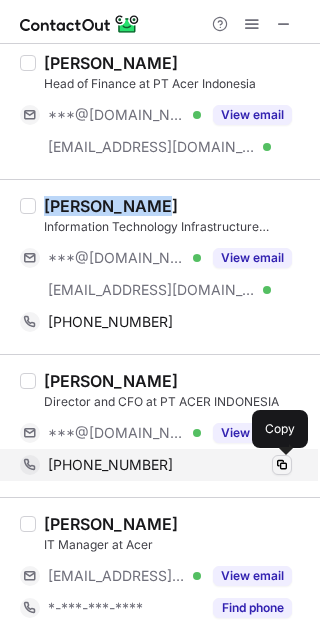click at bounding box center (282, 465) 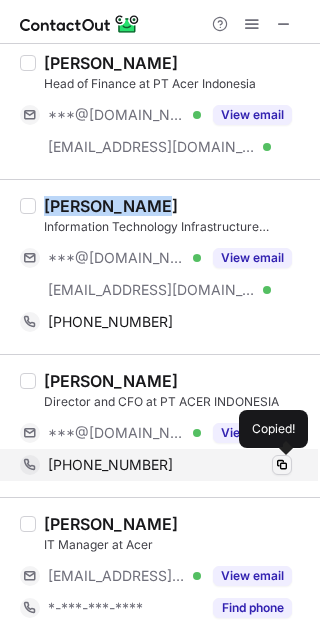 click at bounding box center [282, 465] 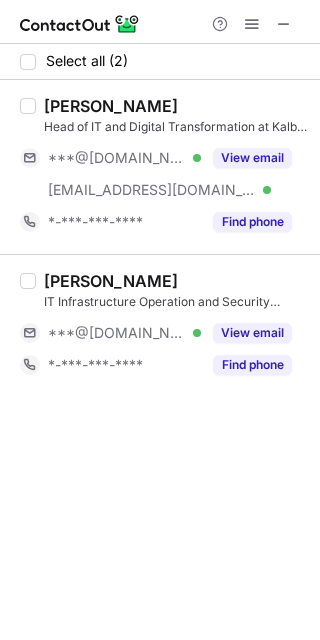 scroll, scrollTop: 0, scrollLeft: 0, axis: both 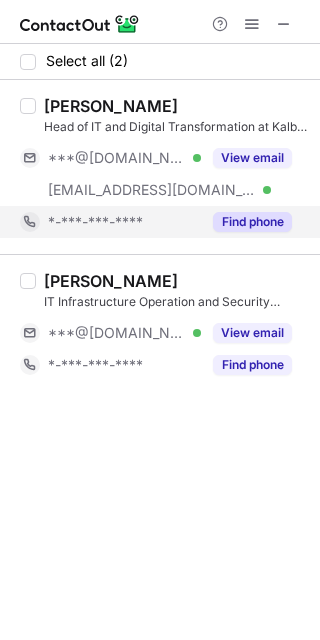 click on "Find phone" at bounding box center (252, 222) 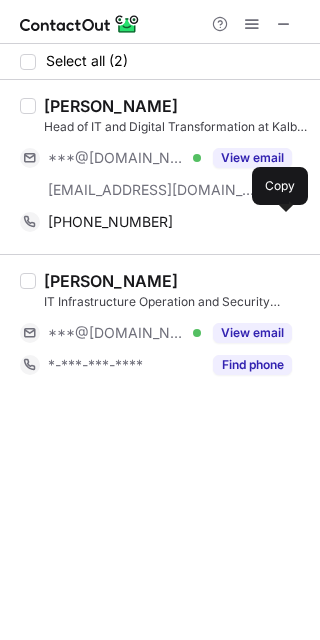 click at bounding box center [282, 222] 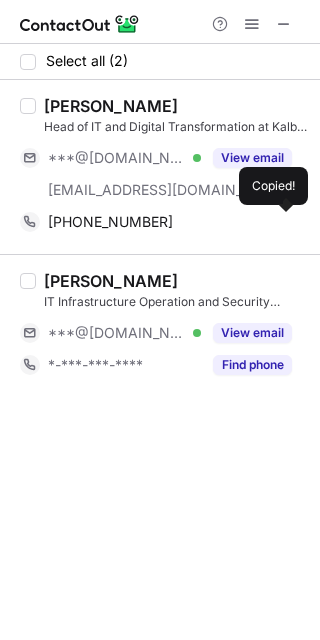 click at bounding box center [282, 222] 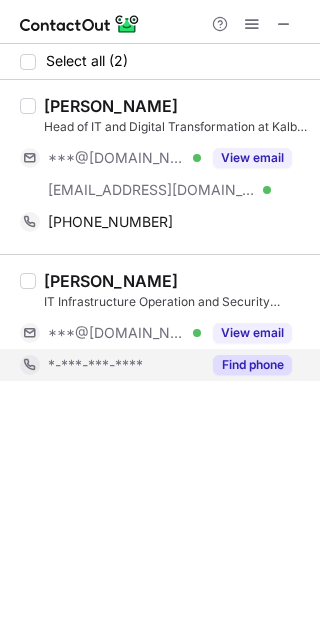 click on "Find phone" at bounding box center (252, 365) 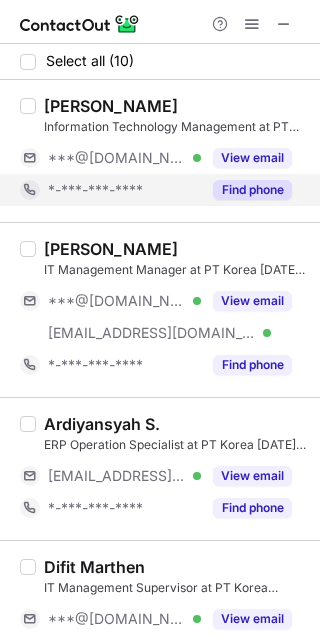 click on "Find phone" at bounding box center [252, 190] 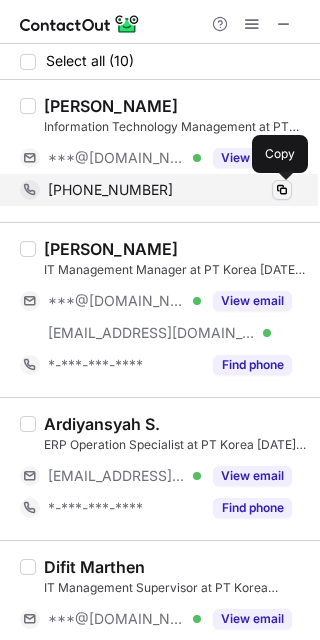 click at bounding box center [282, 190] 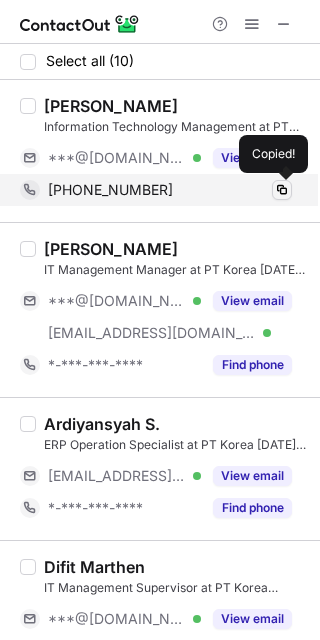click at bounding box center (282, 190) 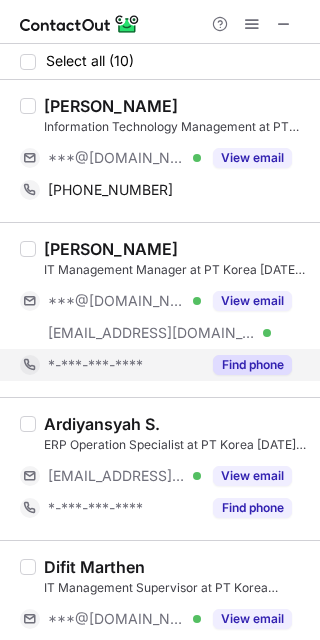 click on "Find phone" at bounding box center [252, 365] 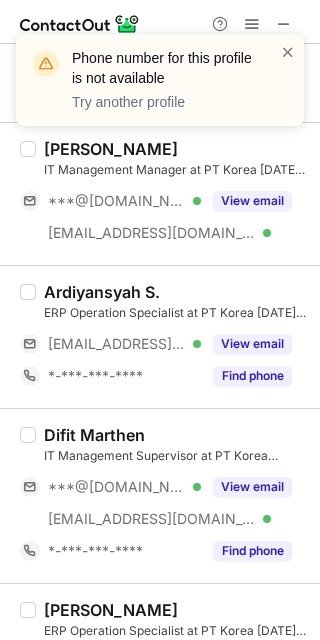 scroll, scrollTop: 200, scrollLeft: 0, axis: vertical 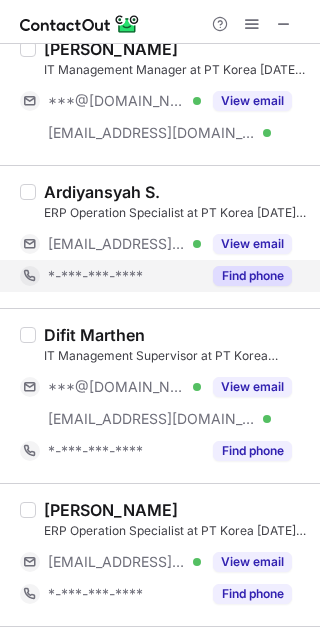 click on "Find phone" at bounding box center [252, 276] 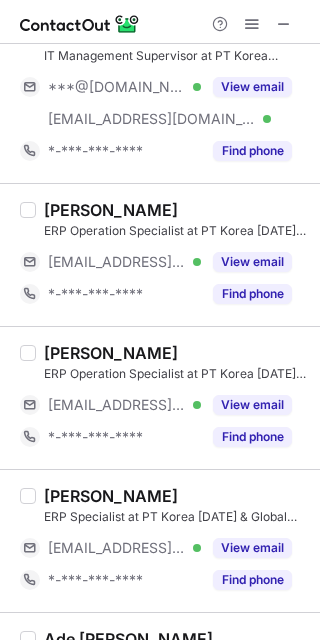 scroll, scrollTop: 568, scrollLeft: 0, axis: vertical 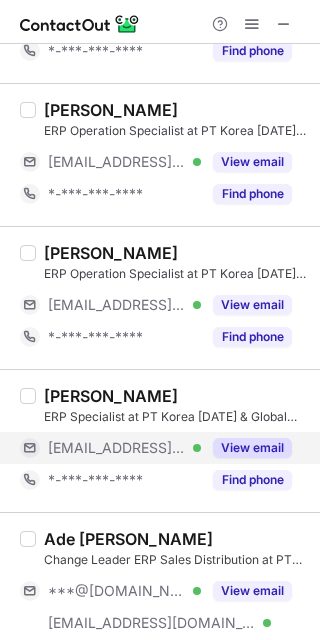 click on "View email" at bounding box center [246, 448] 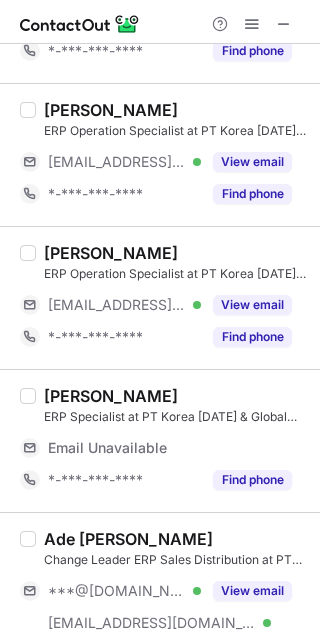 scroll, scrollTop: 868, scrollLeft: 0, axis: vertical 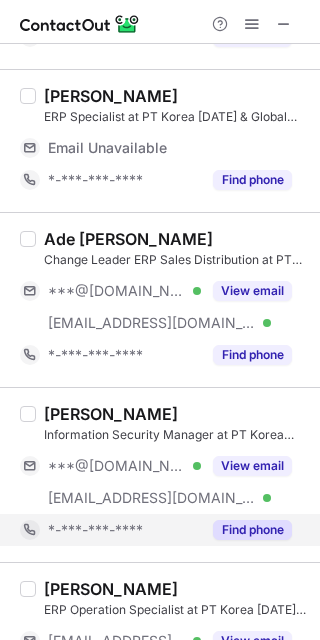 click on "Find phone" at bounding box center [252, 530] 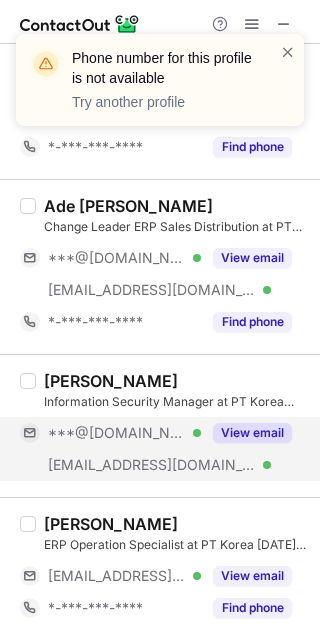 scroll, scrollTop: 901, scrollLeft: 0, axis: vertical 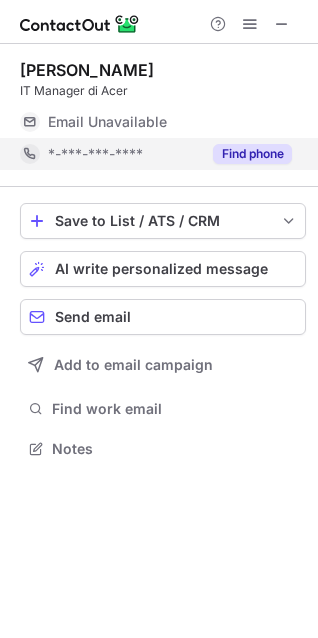 click on "Find phone" at bounding box center (252, 154) 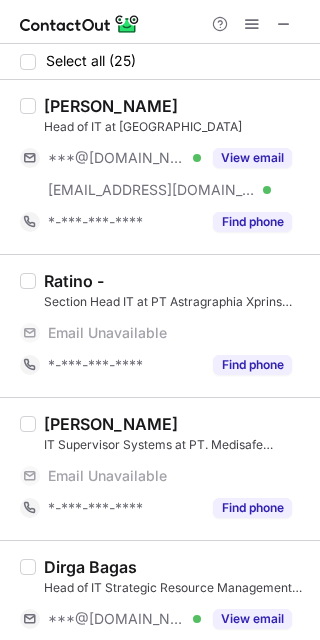 scroll, scrollTop: 0, scrollLeft: 0, axis: both 